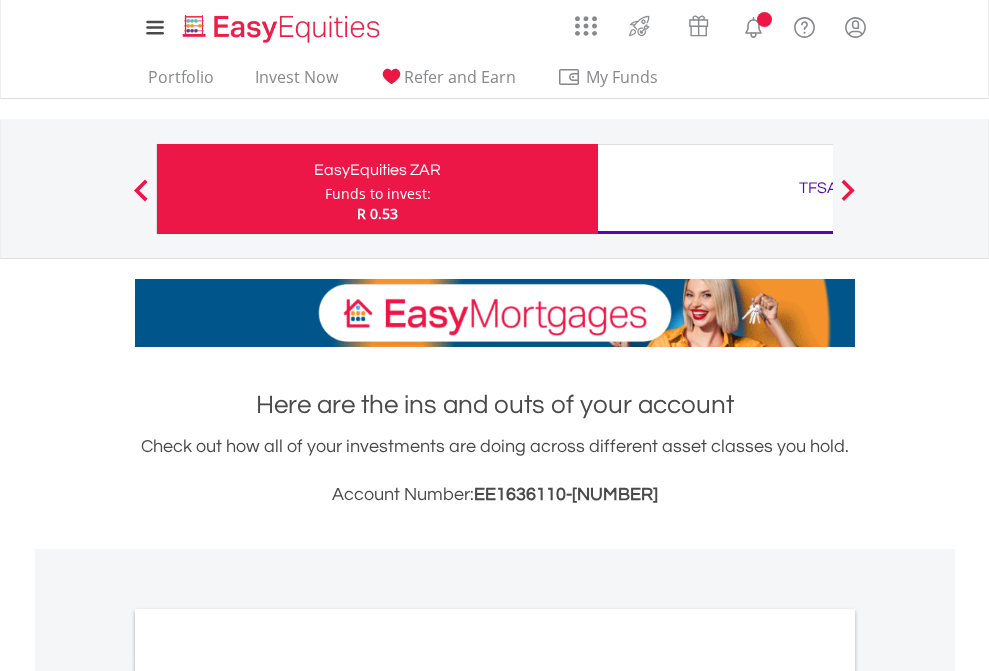 scroll, scrollTop: 0, scrollLeft: 0, axis: both 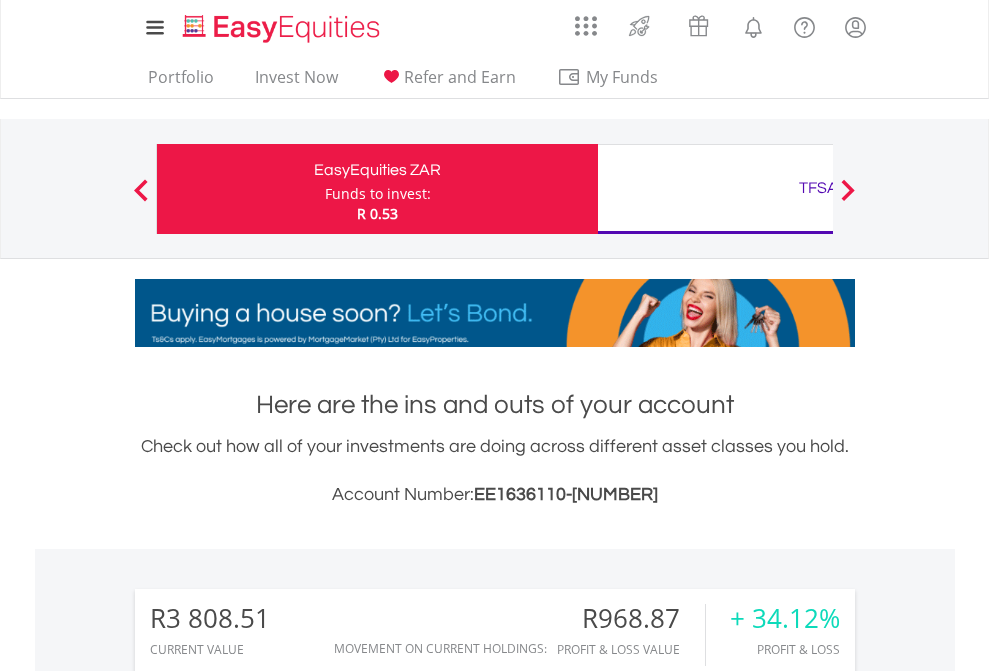 click on "Funds to invest:" at bounding box center (378, 194) 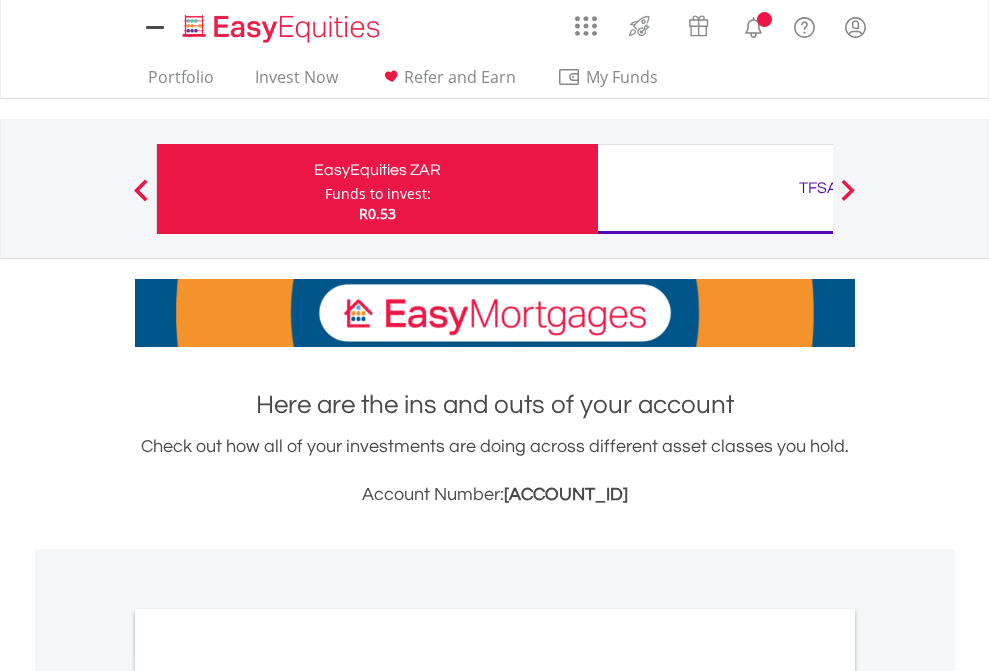 scroll, scrollTop: 0, scrollLeft: 0, axis: both 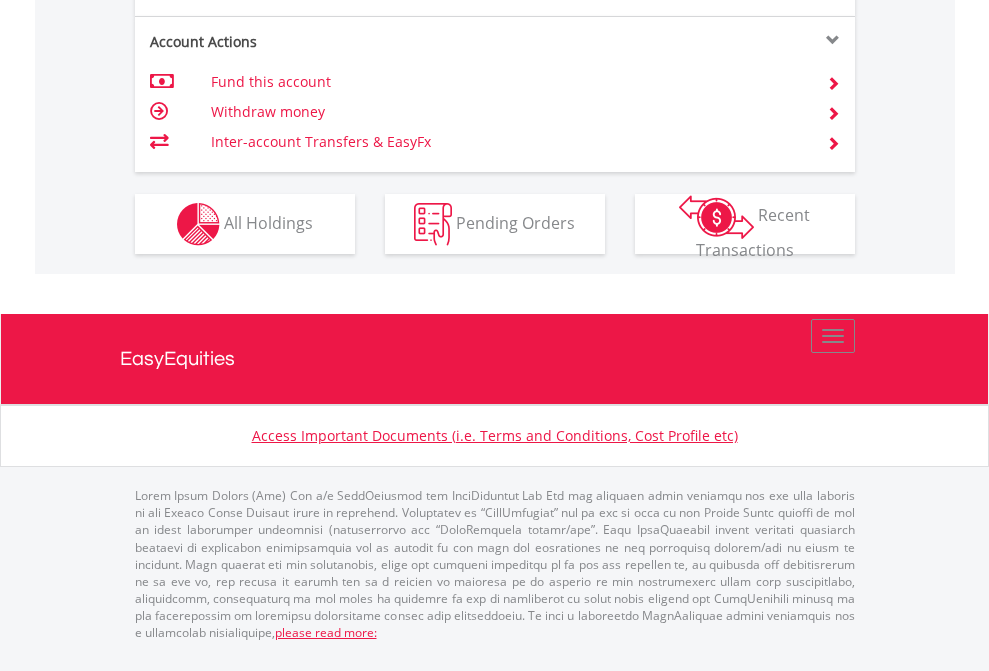 click on "Investment types" at bounding box center [706, -337] 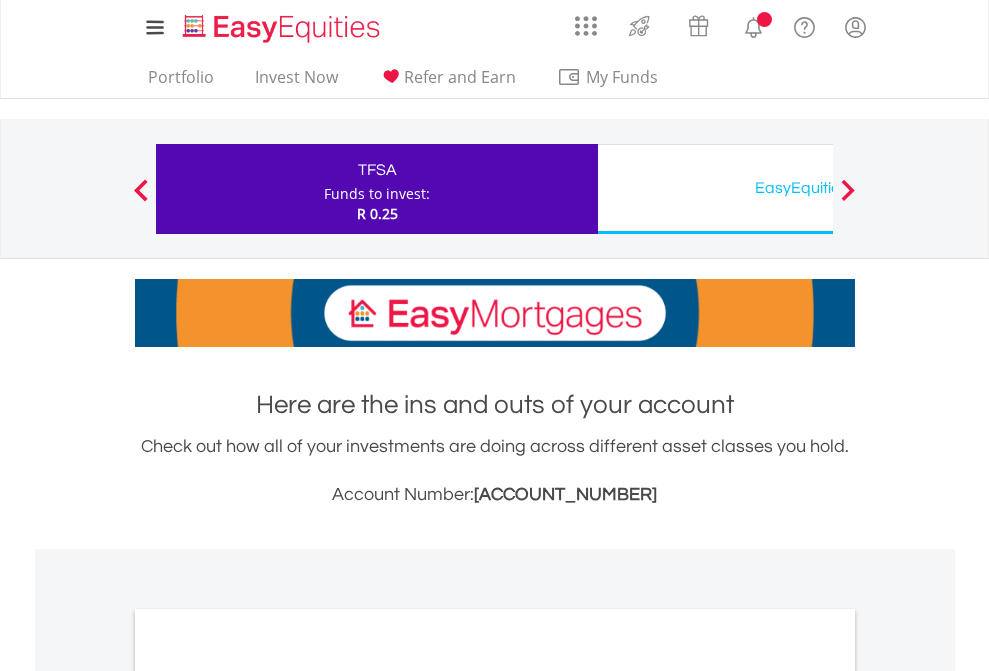scroll, scrollTop: 0, scrollLeft: 0, axis: both 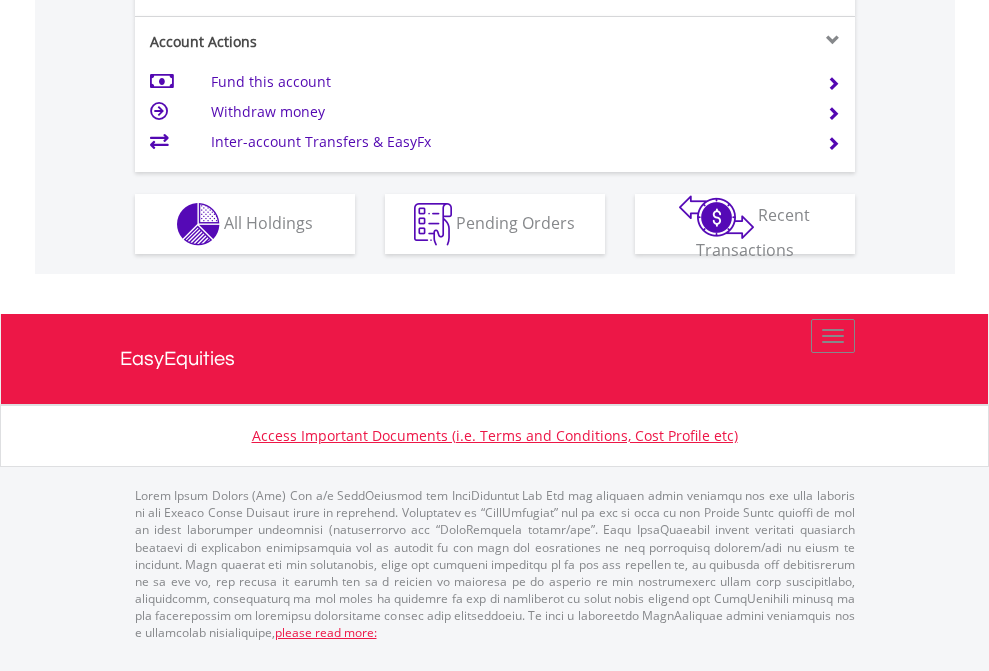 click on "Investment types" at bounding box center [706, -337] 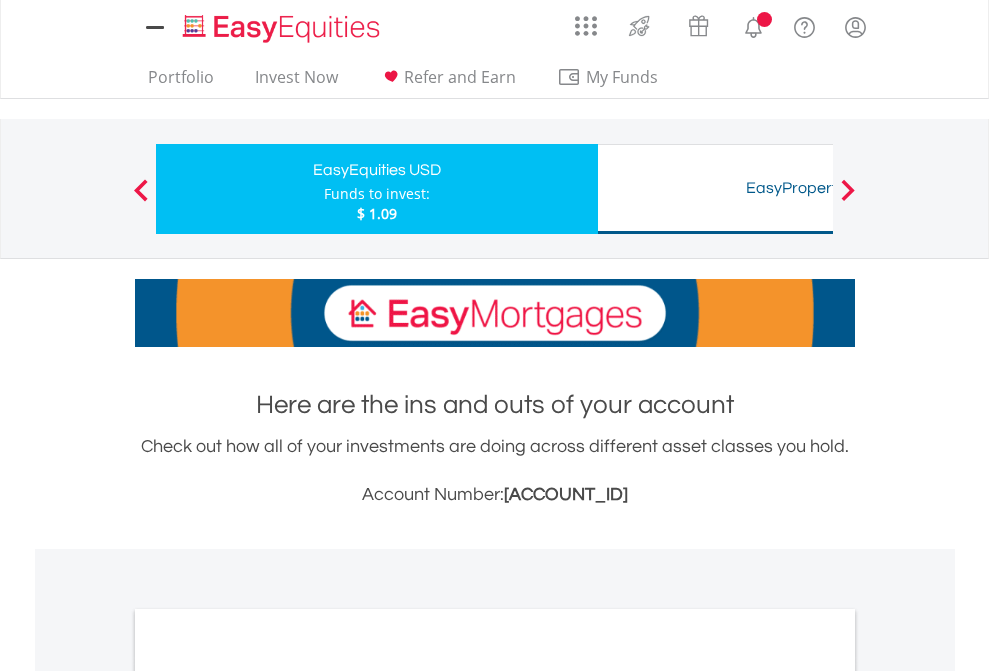 scroll, scrollTop: 0, scrollLeft: 0, axis: both 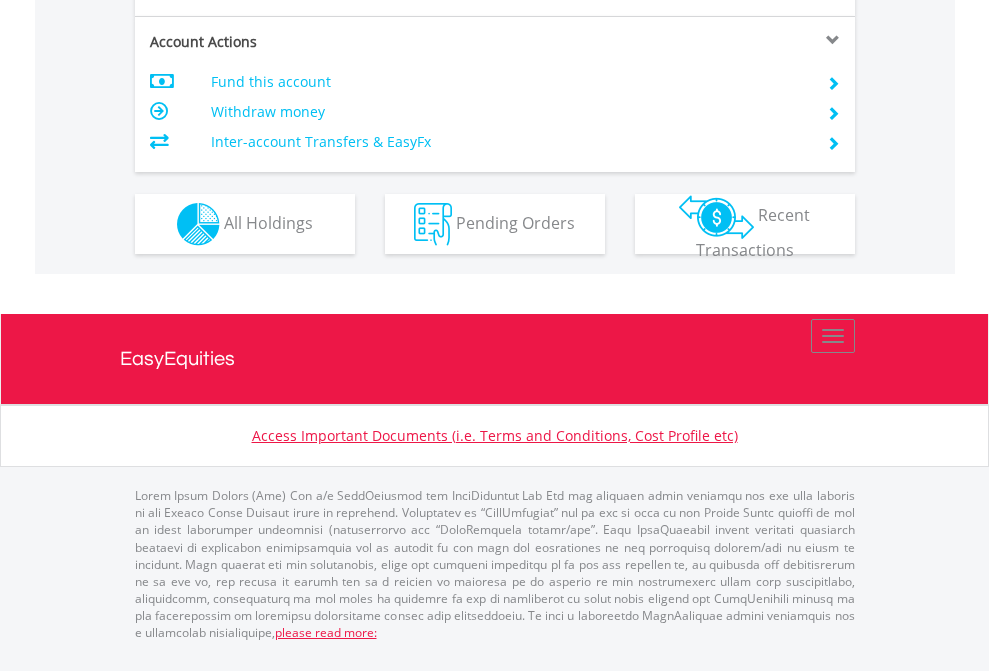 click on "Investment types" at bounding box center [706, -337] 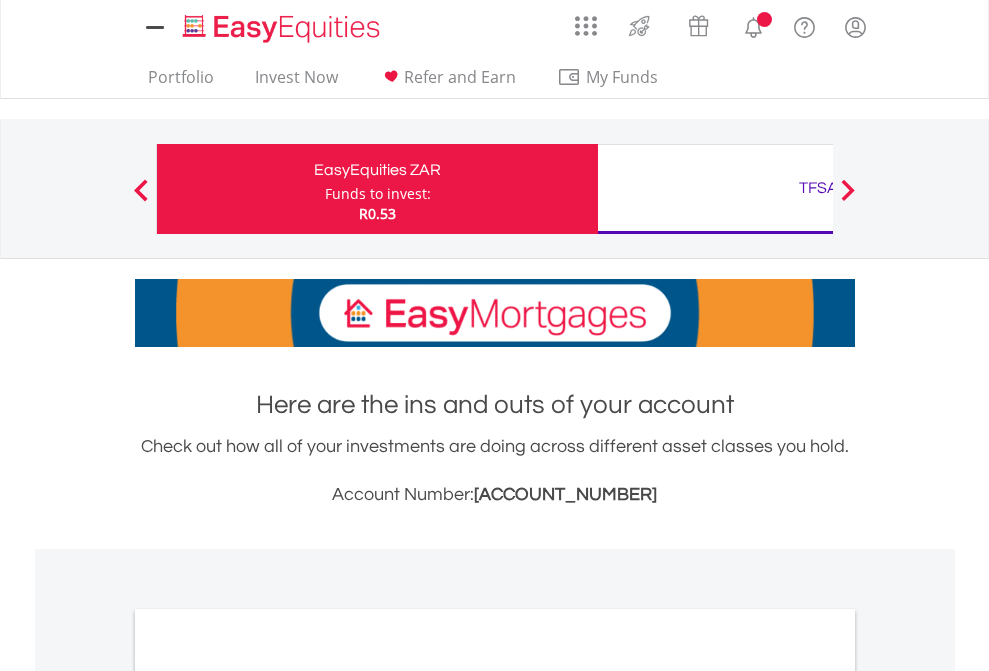scroll, scrollTop: 0, scrollLeft: 0, axis: both 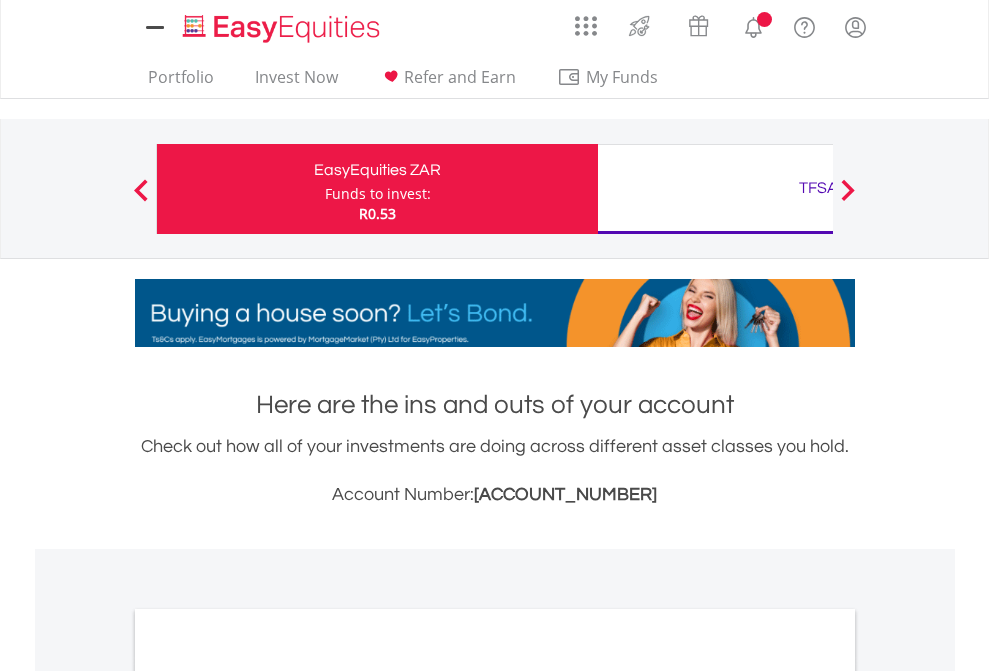 click on "All Holdings" at bounding box center (268, 1096) 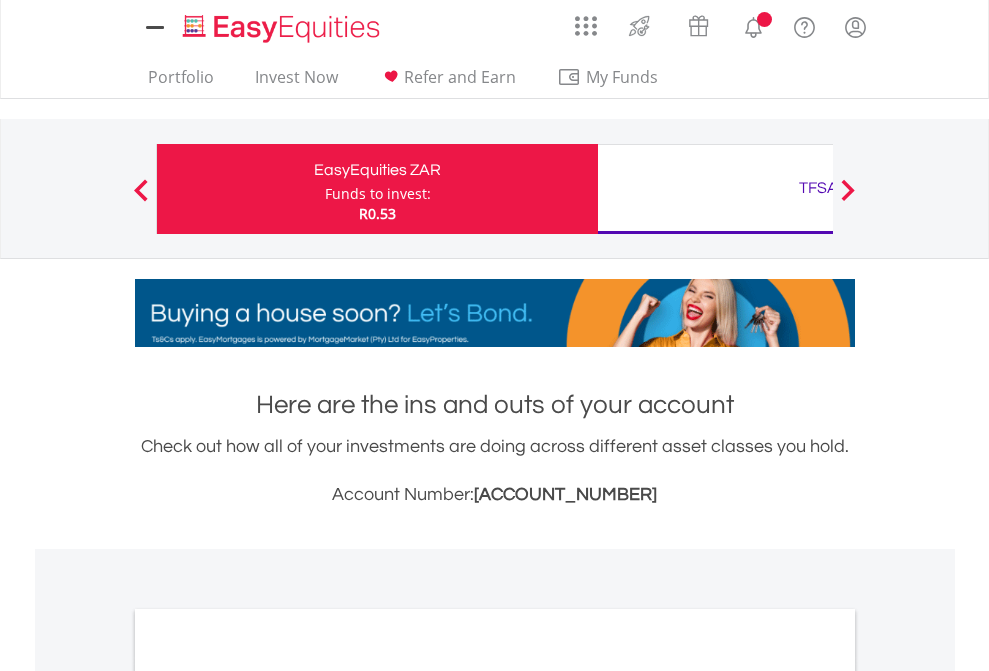 scroll, scrollTop: 1202, scrollLeft: 0, axis: vertical 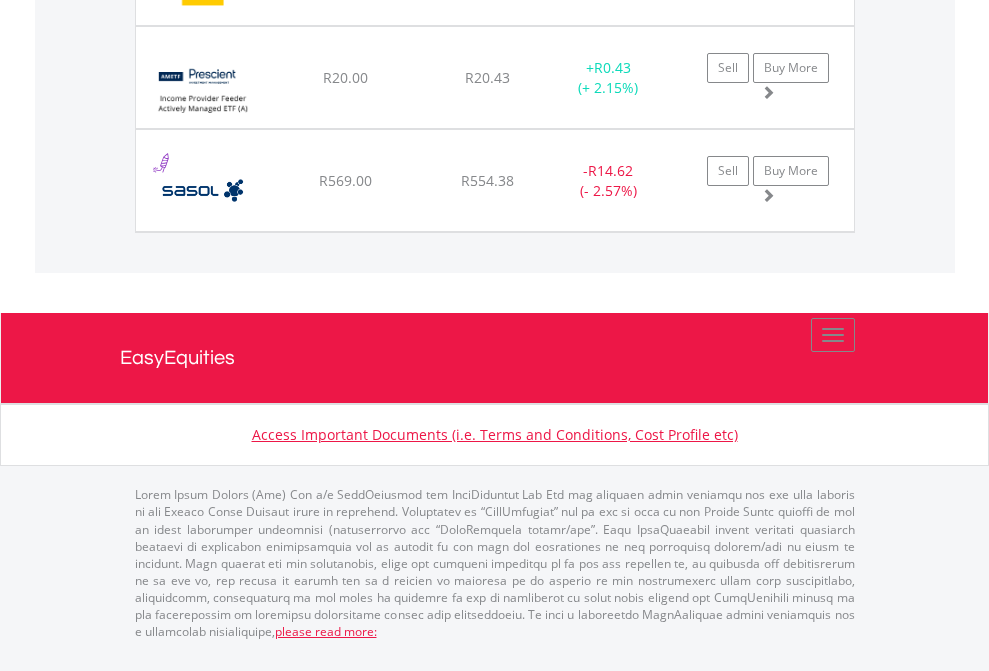 click on "TFSA" at bounding box center (818, -1911) 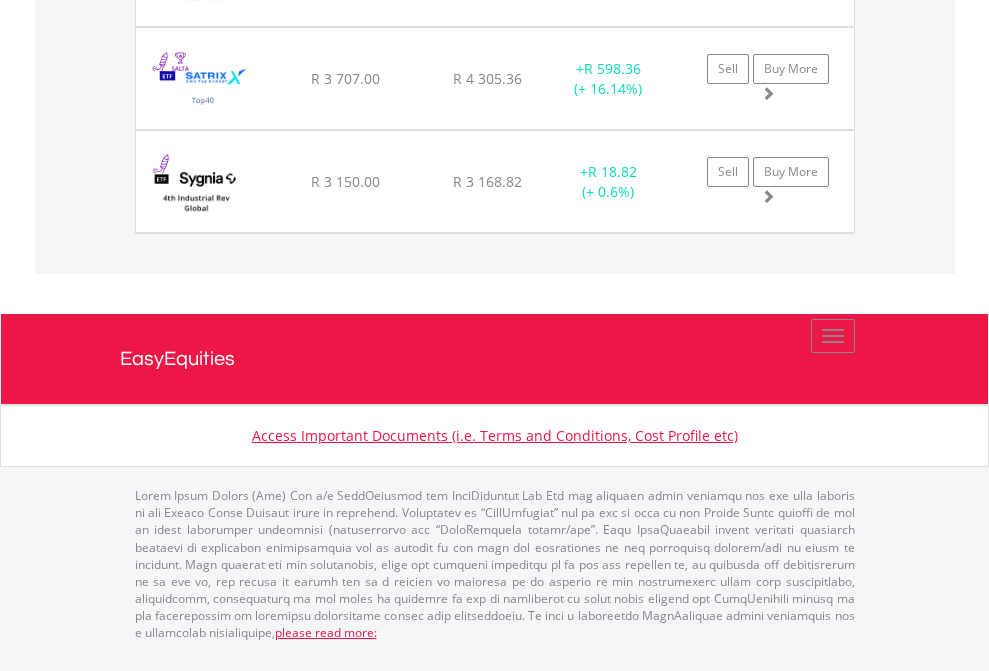 click on "EasyEquities USD" at bounding box center (818, -1277) 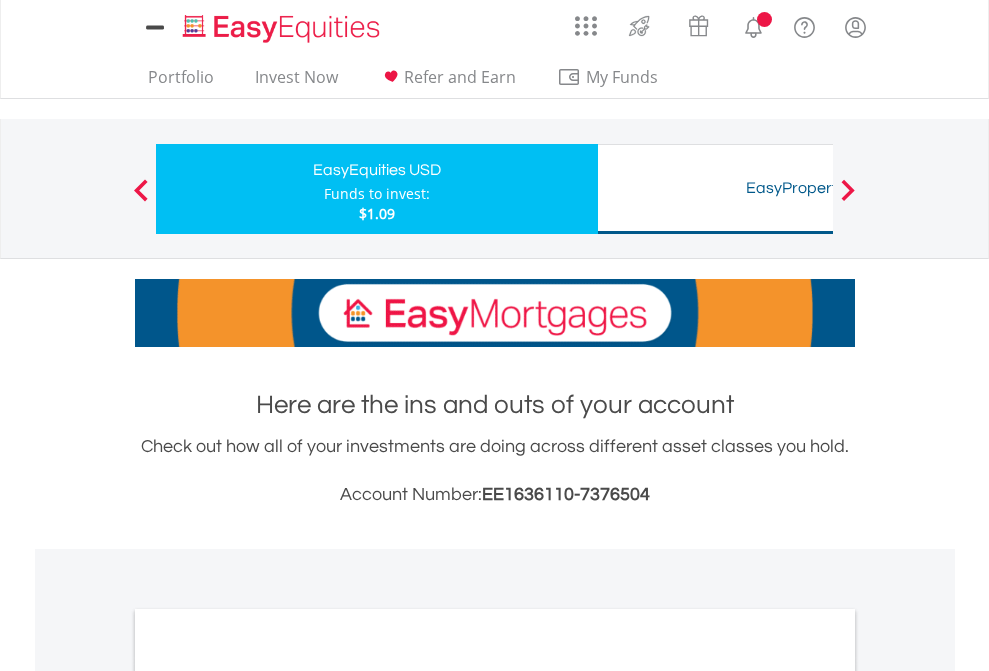 scroll, scrollTop: 0, scrollLeft: 0, axis: both 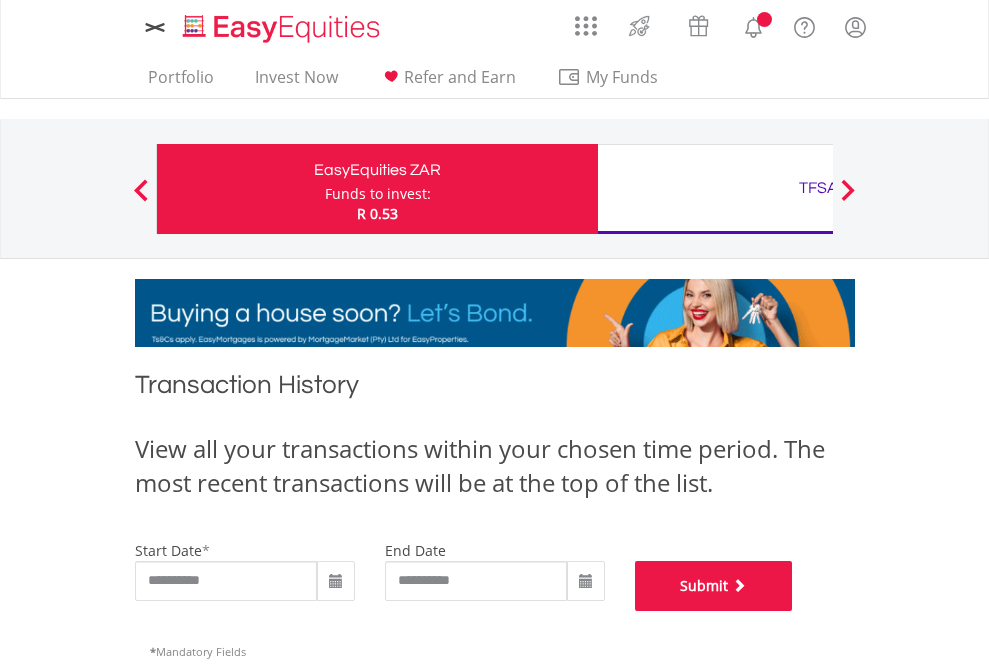 click on "Submit" at bounding box center (714, 586) 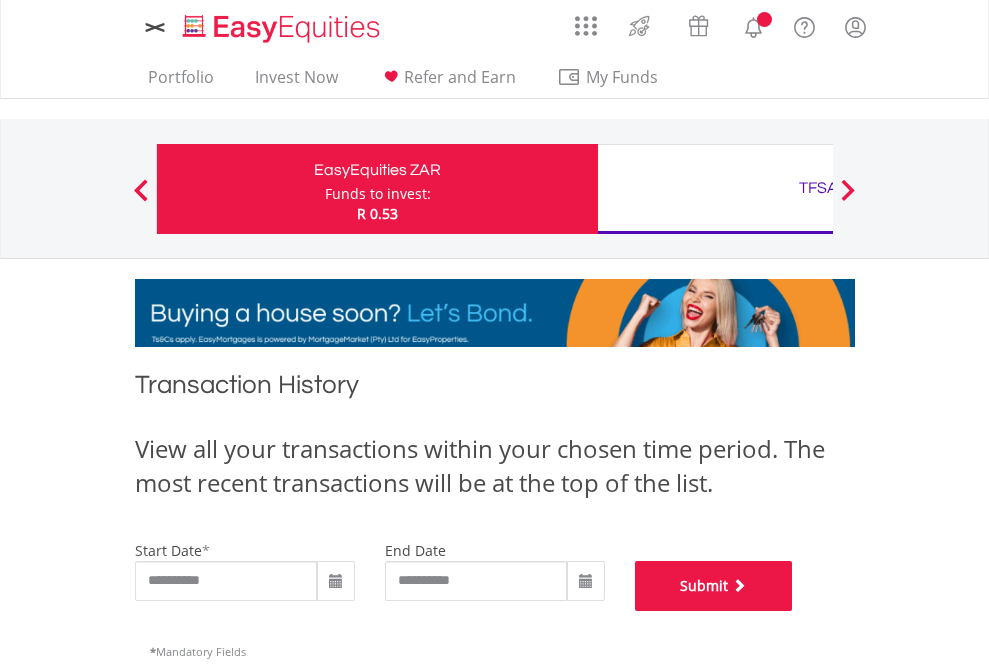 scroll, scrollTop: 811, scrollLeft: 0, axis: vertical 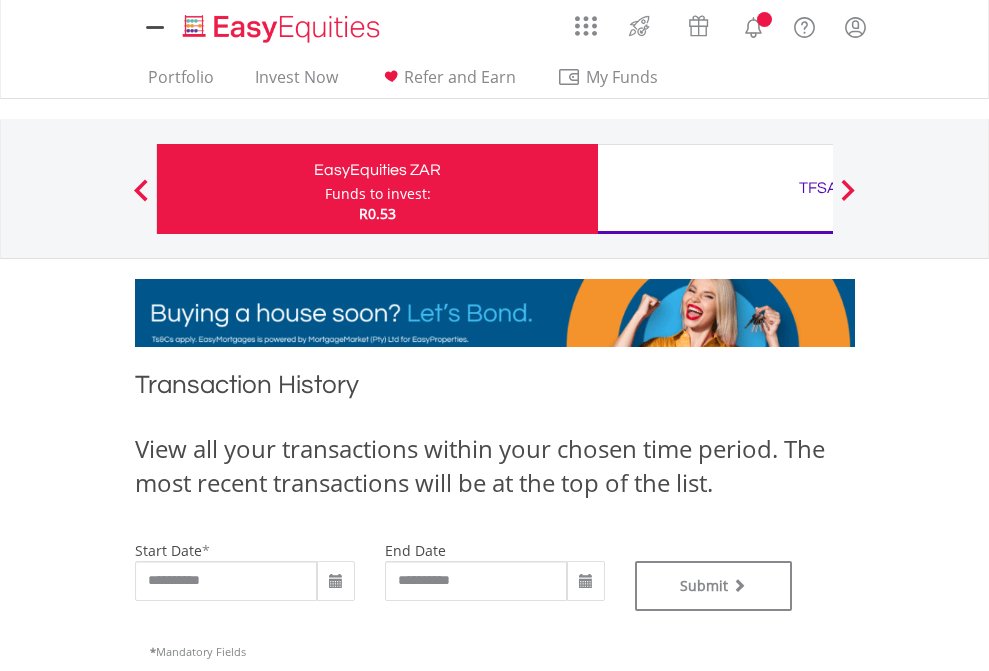click on "TFSA" at bounding box center (818, 188) 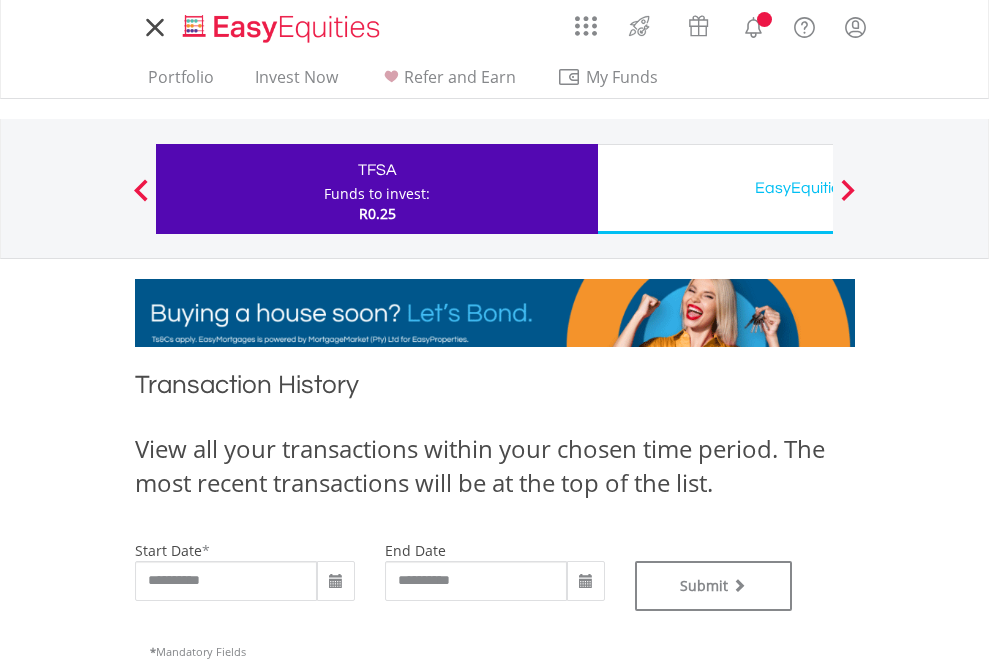 scroll, scrollTop: 0, scrollLeft: 0, axis: both 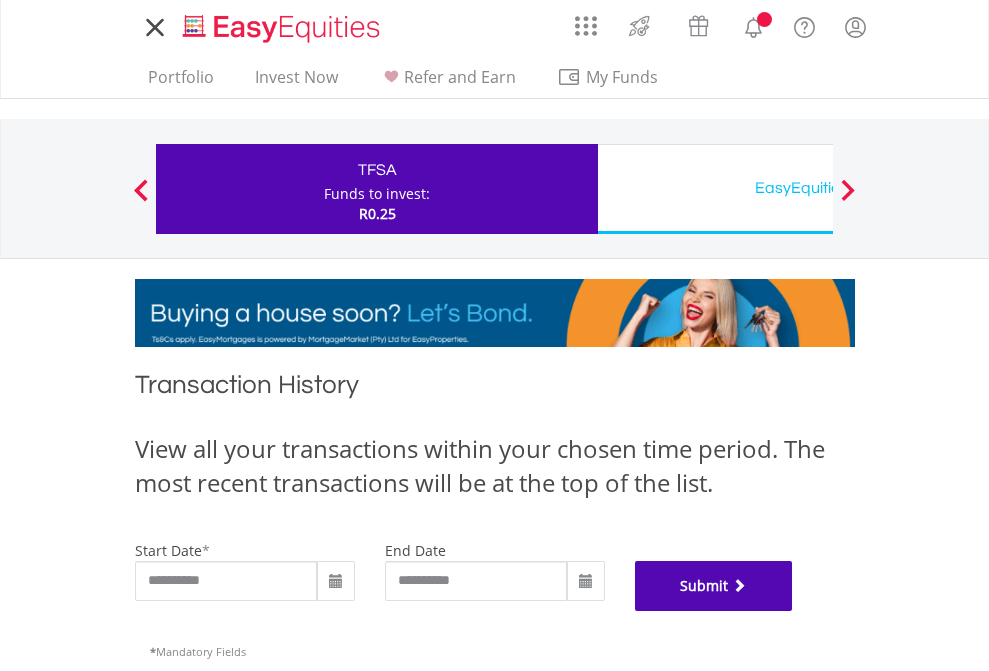 click on "Submit" at bounding box center [714, 586] 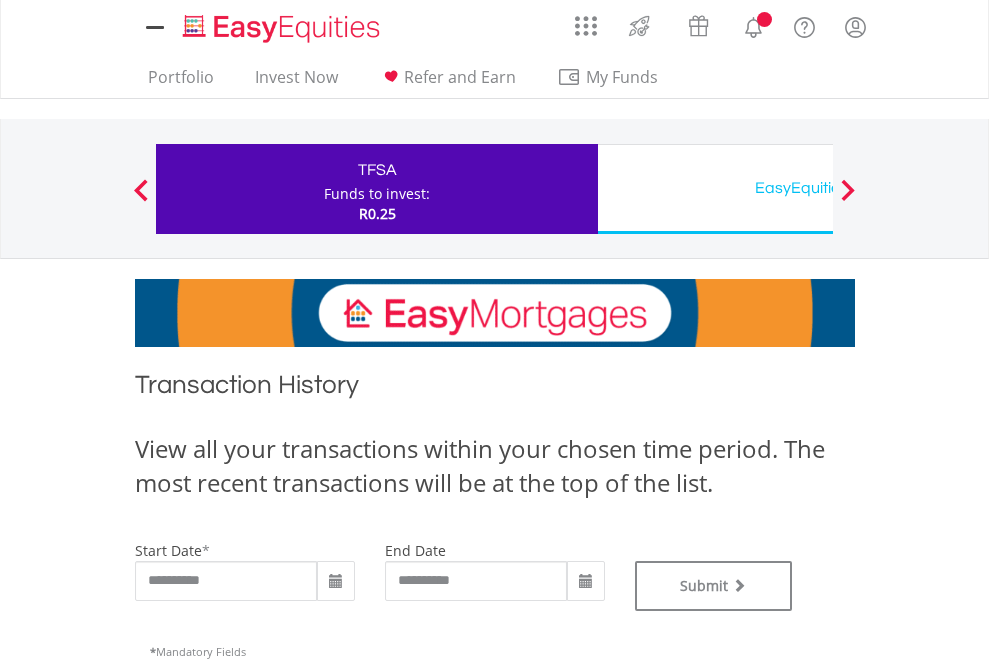 scroll, scrollTop: 0, scrollLeft: 0, axis: both 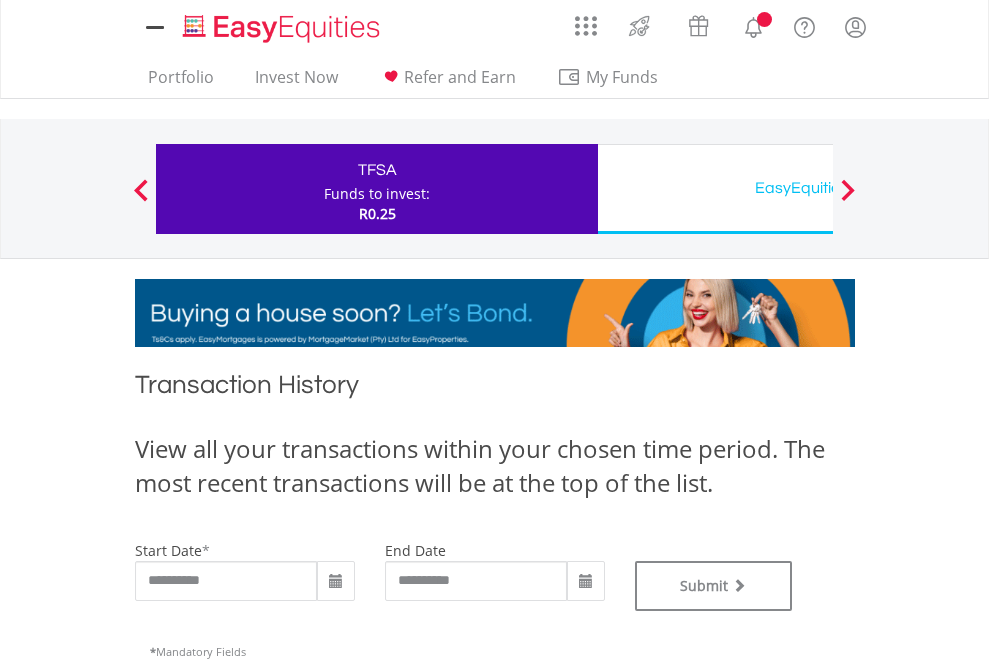 click on "EasyEquities USD" at bounding box center [818, 188] 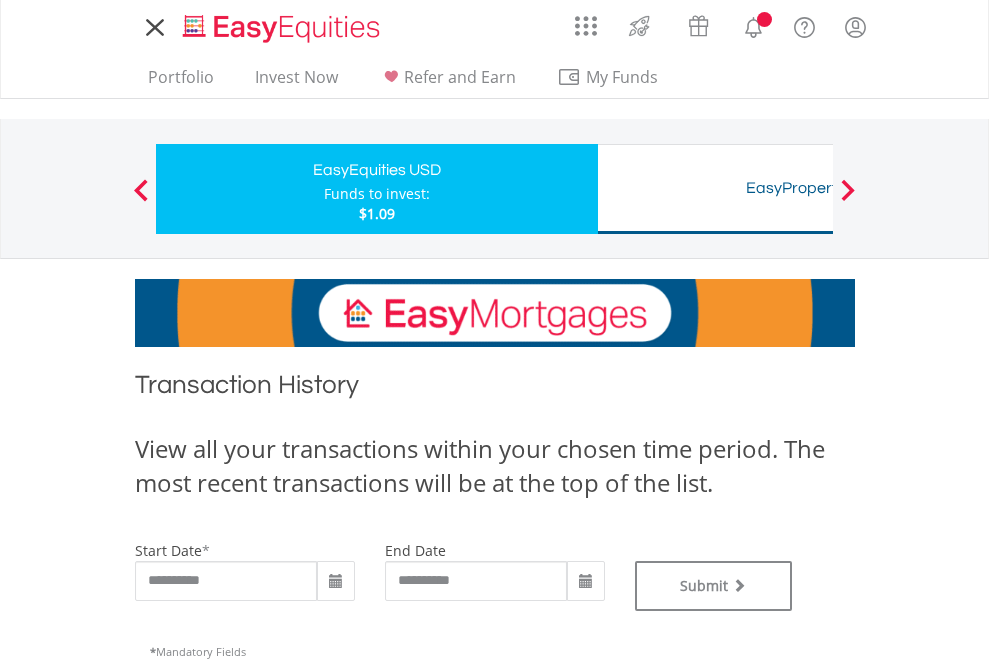 scroll, scrollTop: 0, scrollLeft: 0, axis: both 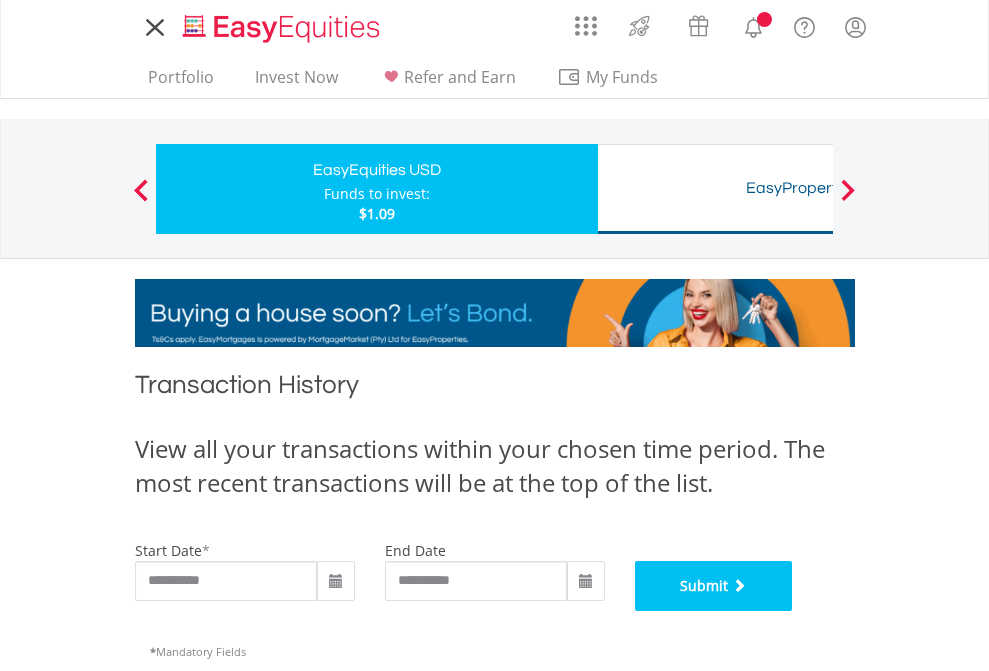 click on "Submit" at bounding box center (714, 586) 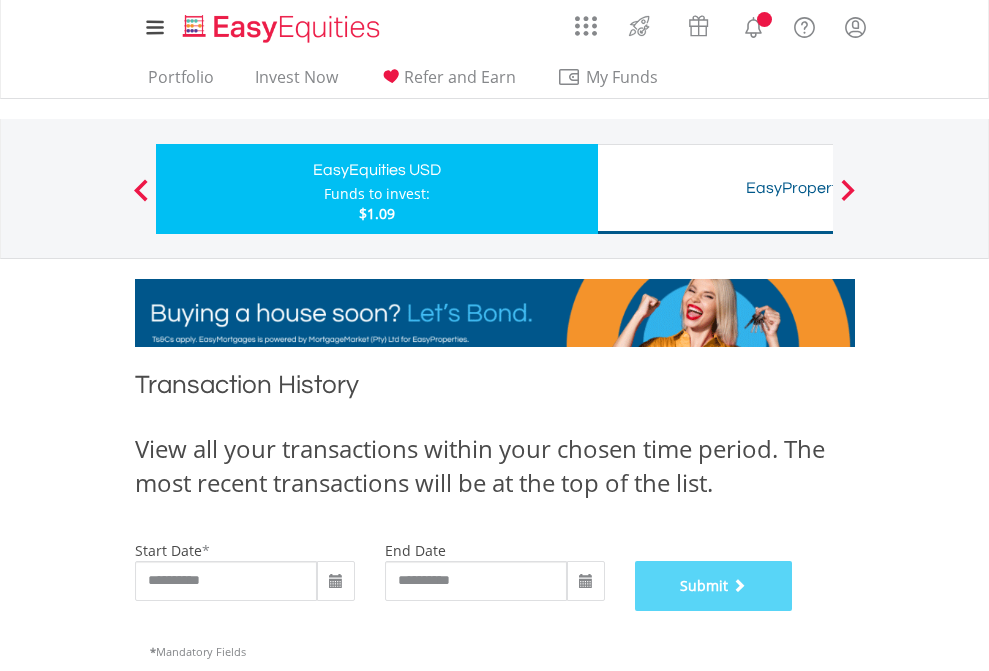 scroll, scrollTop: 811, scrollLeft: 0, axis: vertical 